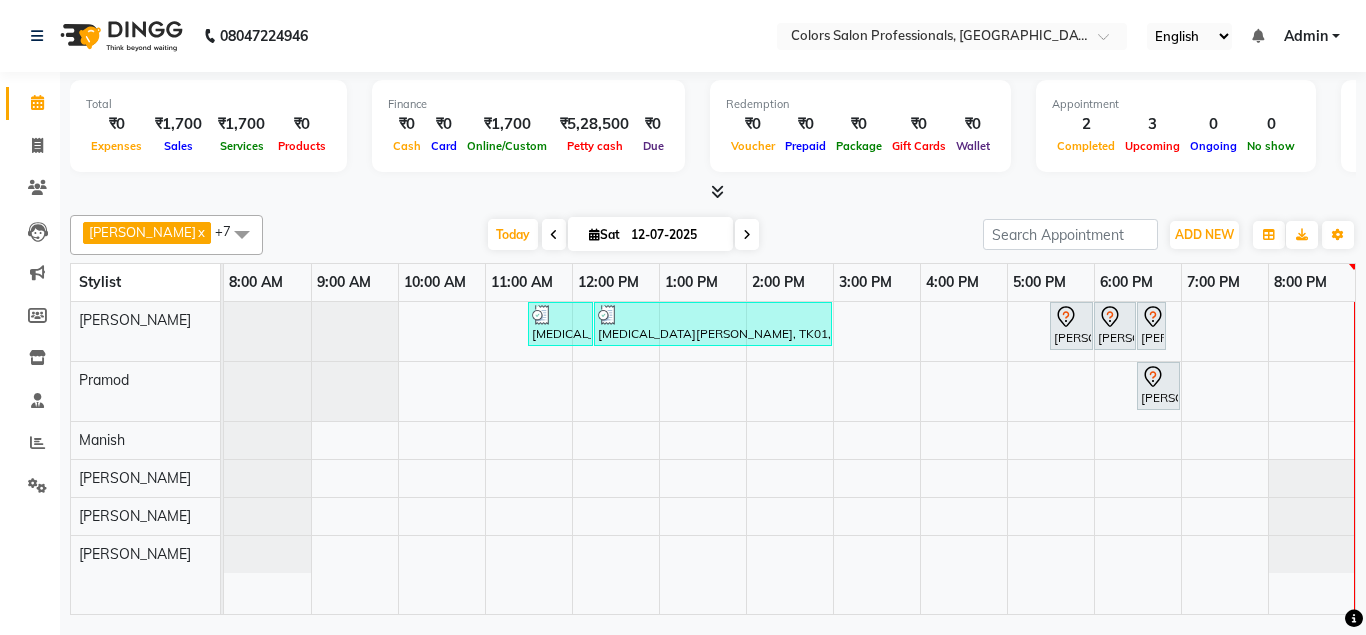 scroll, scrollTop: 0, scrollLeft: 0, axis: both 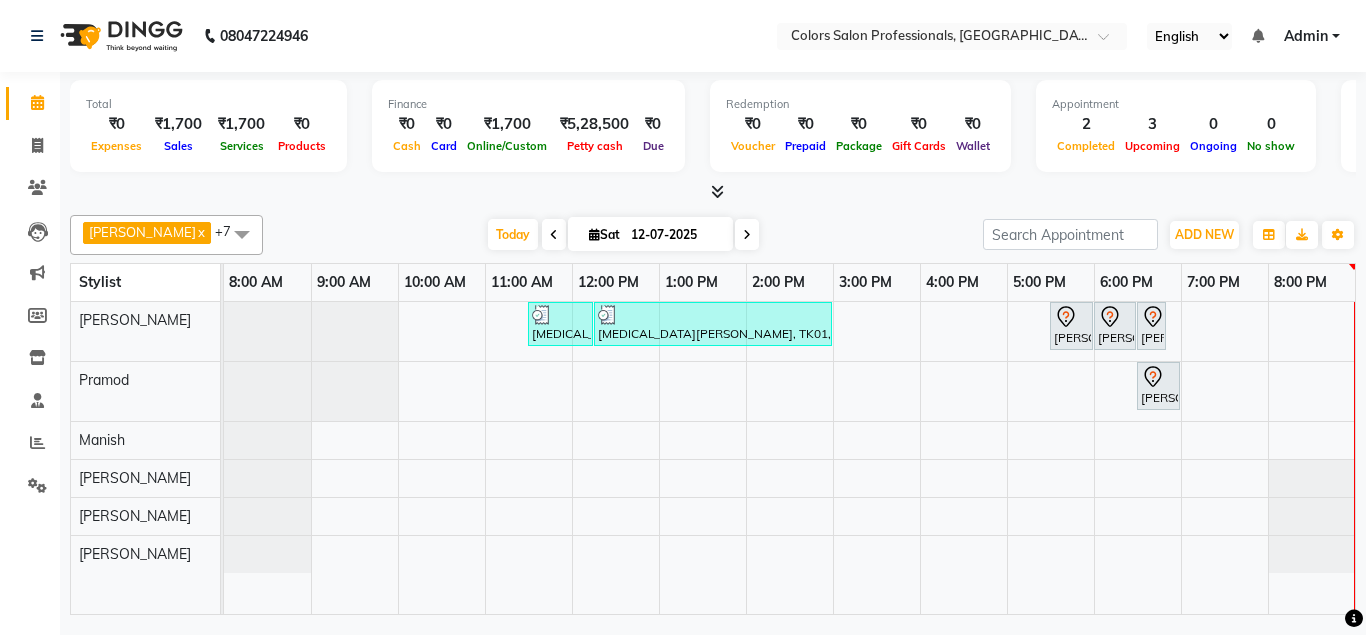 click at bounding box center [747, 235] 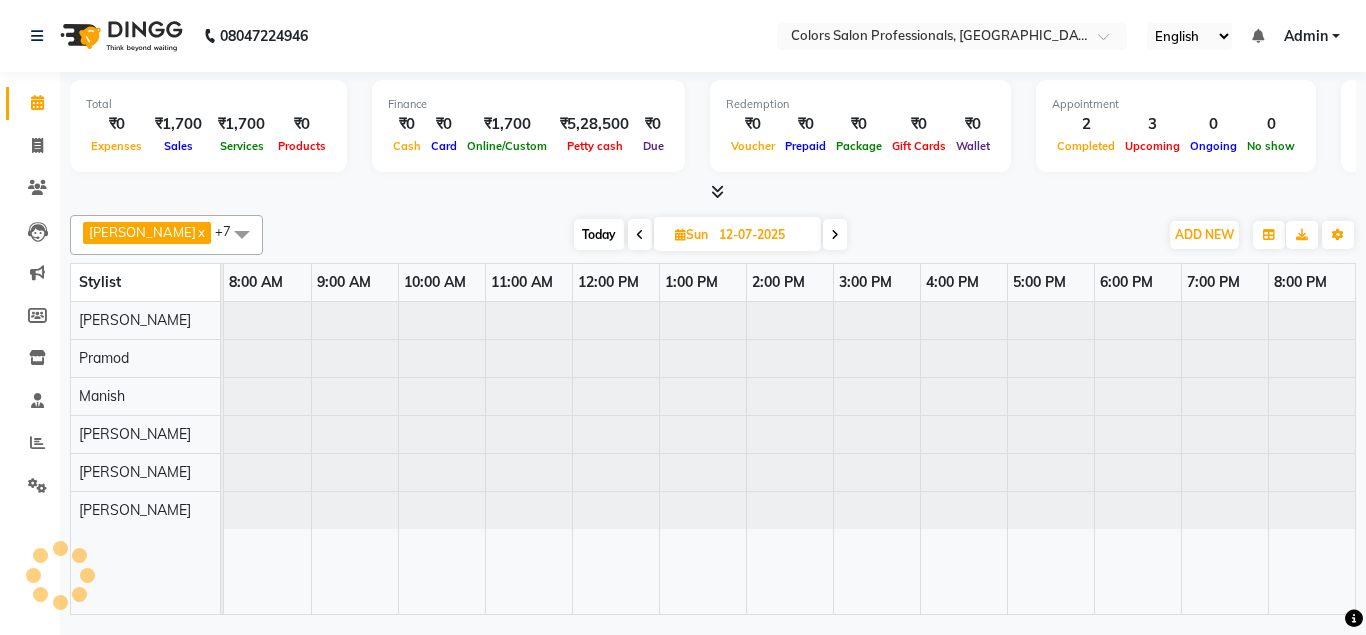 type on "[DATE]" 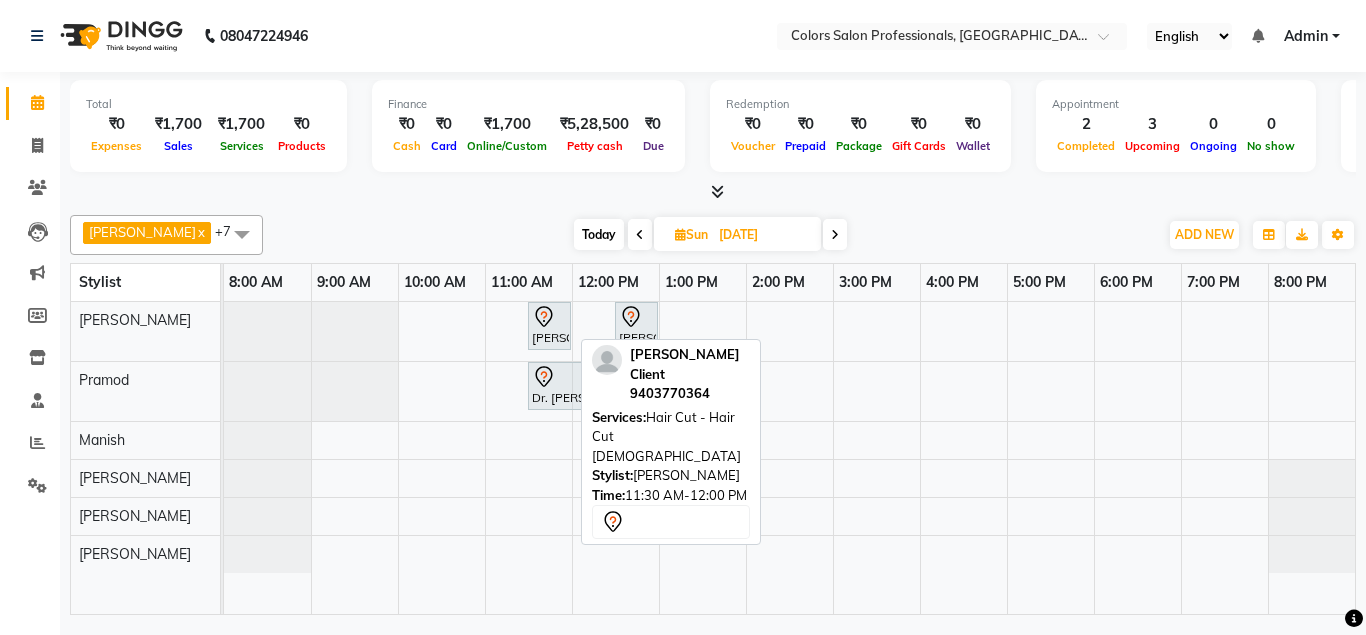 click 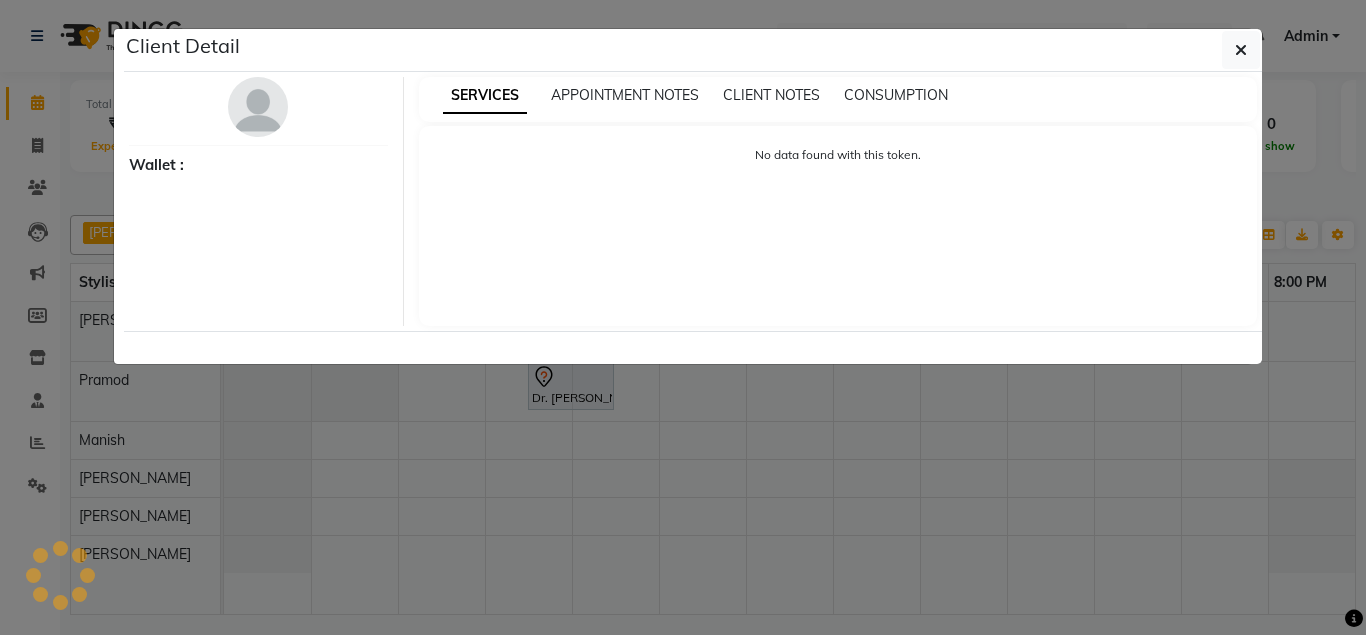 select on "7" 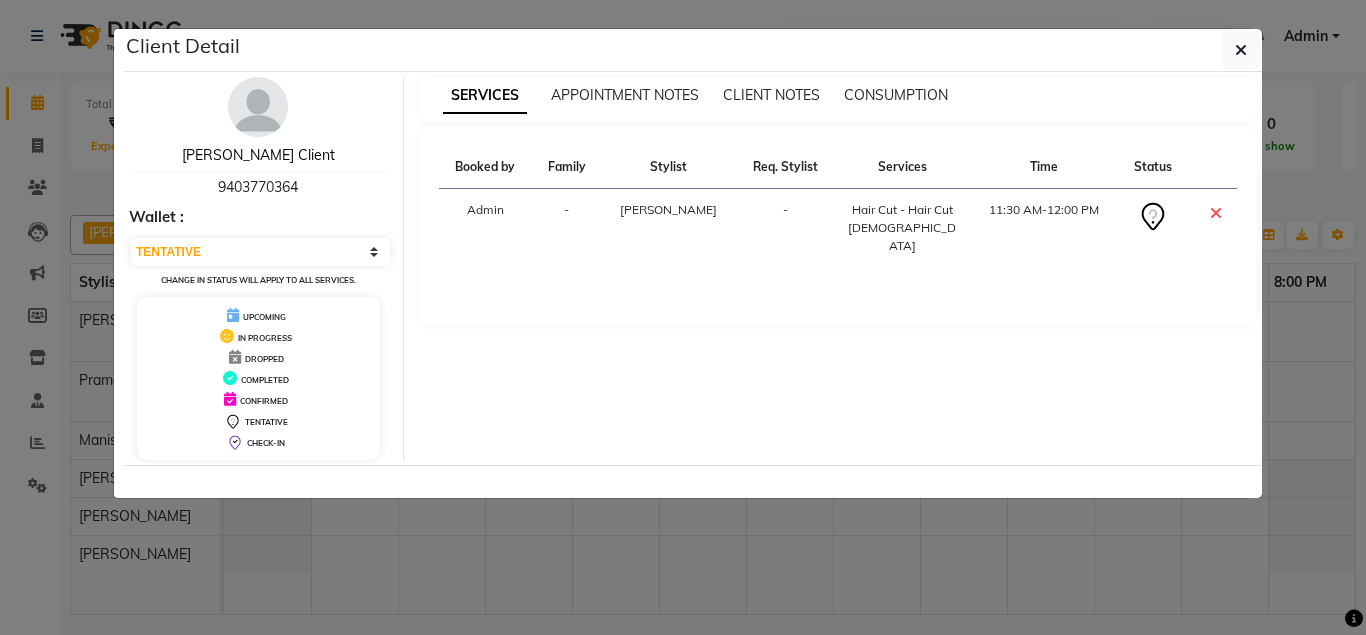click on "[PERSON_NAME] Client" at bounding box center [258, 155] 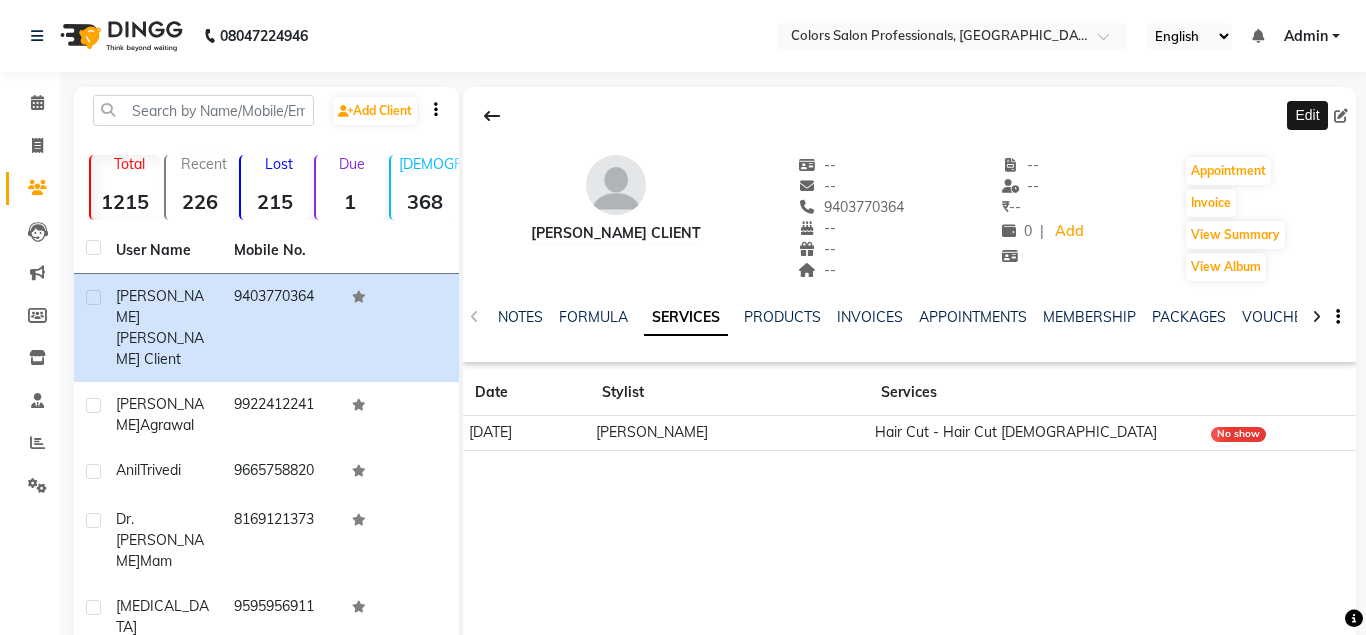 click 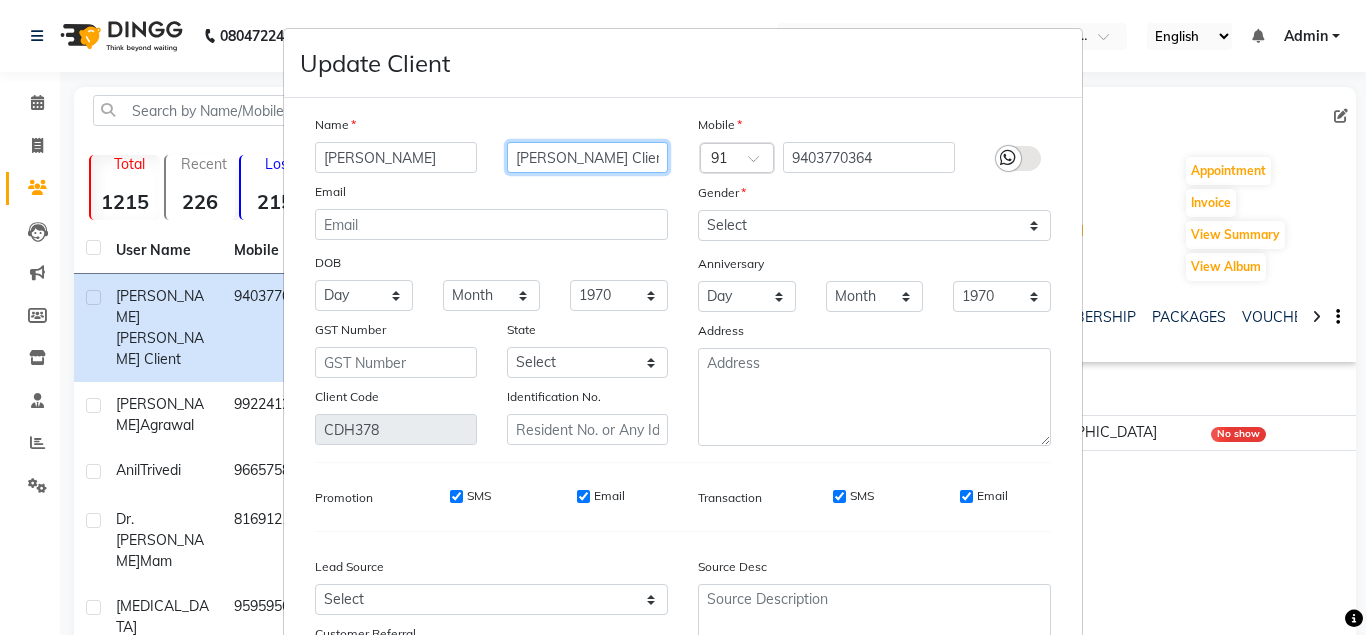 drag, startPoint x: 550, startPoint y: 157, endPoint x: 593, endPoint y: 147, distance: 44.14748 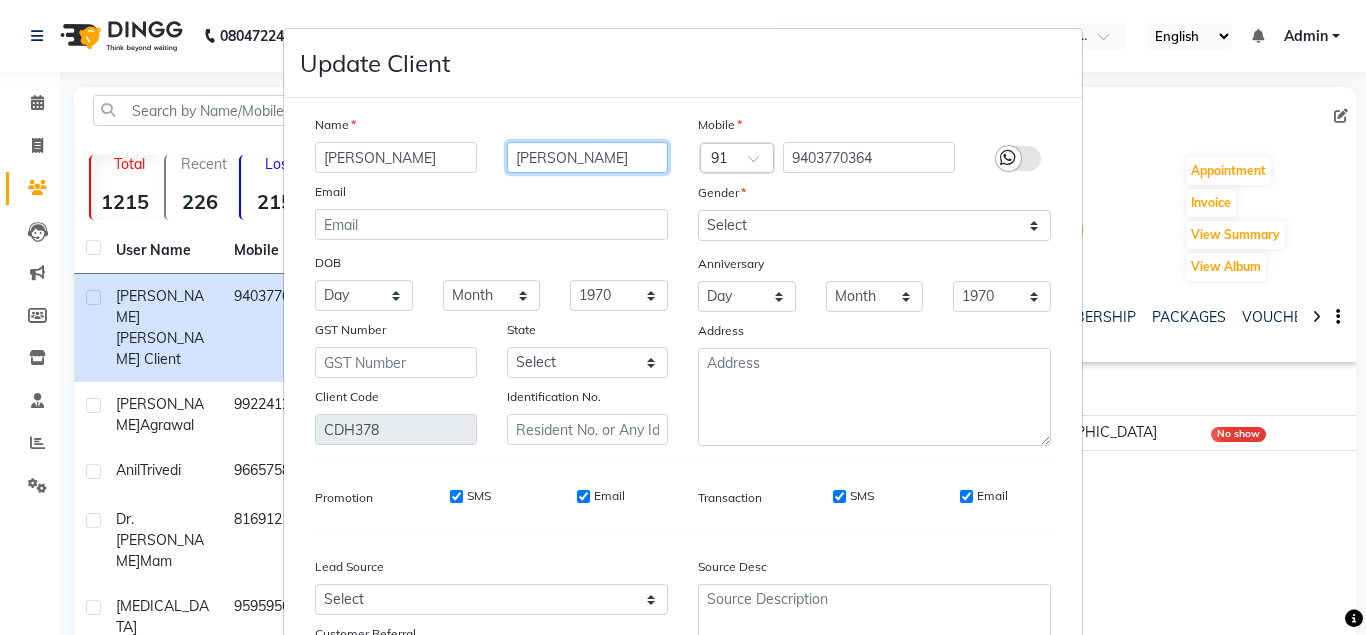 type on "[PERSON_NAME]" 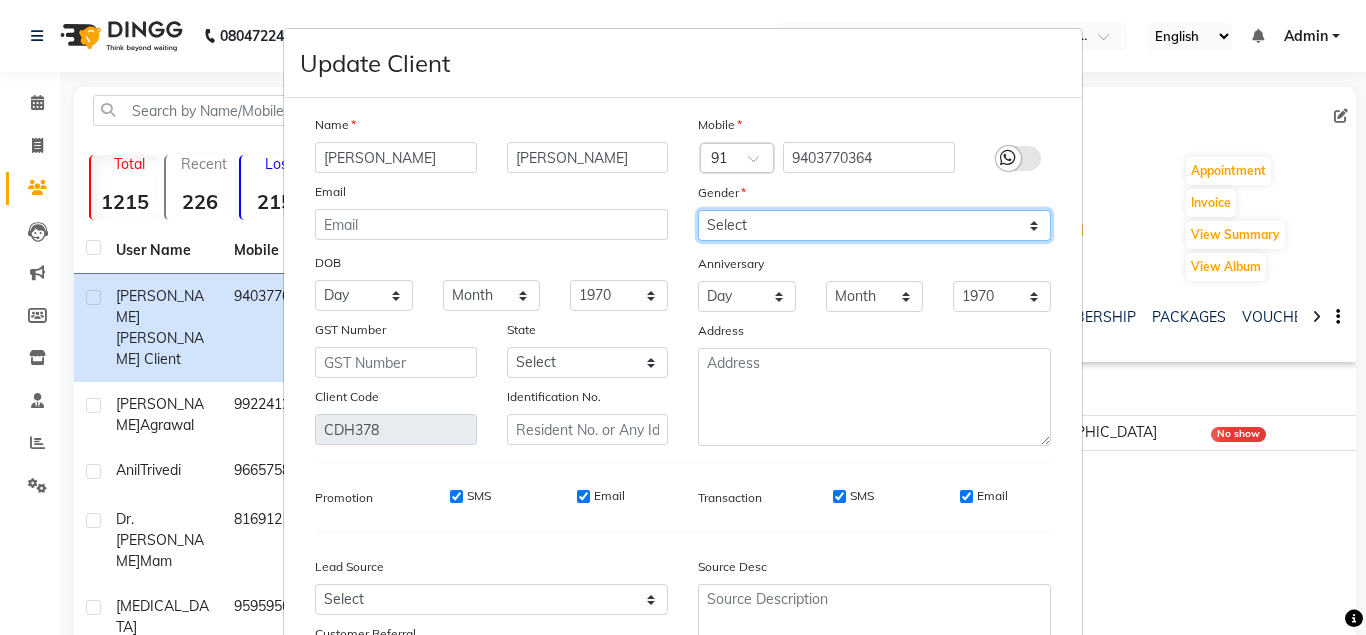 select on "[DEMOGRAPHIC_DATA]" 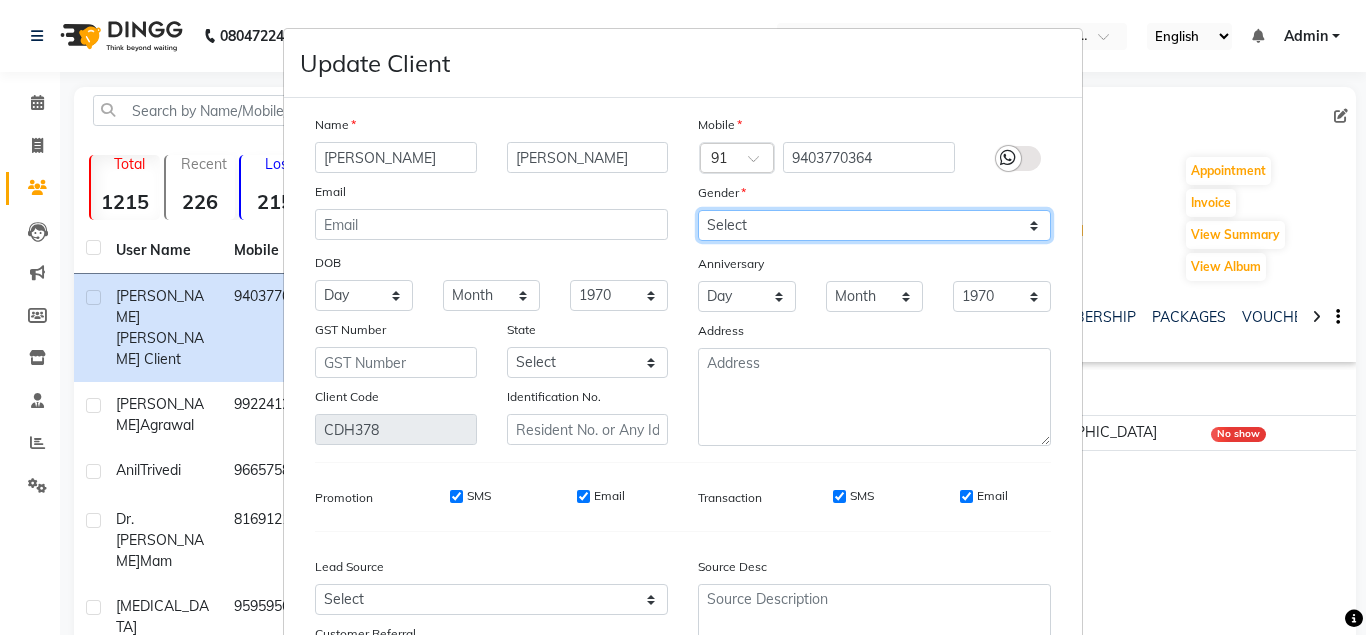 click on "[DEMOGRAPHIC_DATA]" at bounding box center (0, 0) 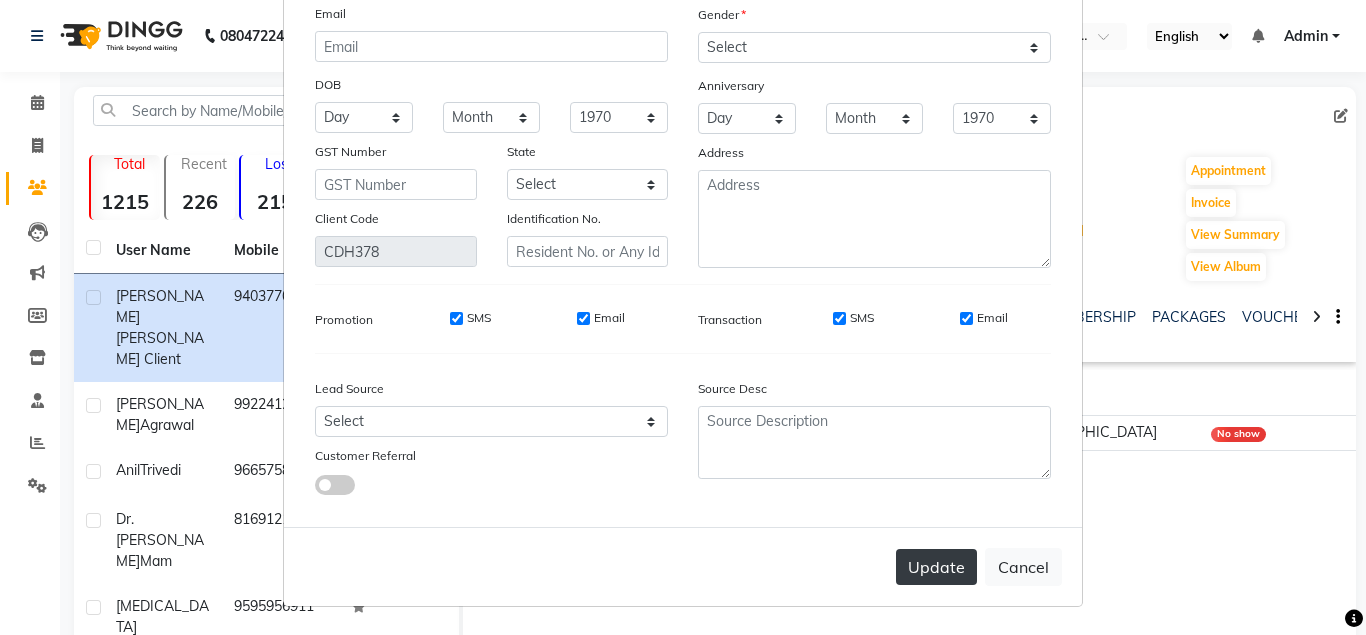 click on "Update" at bounding box center [936, 567] 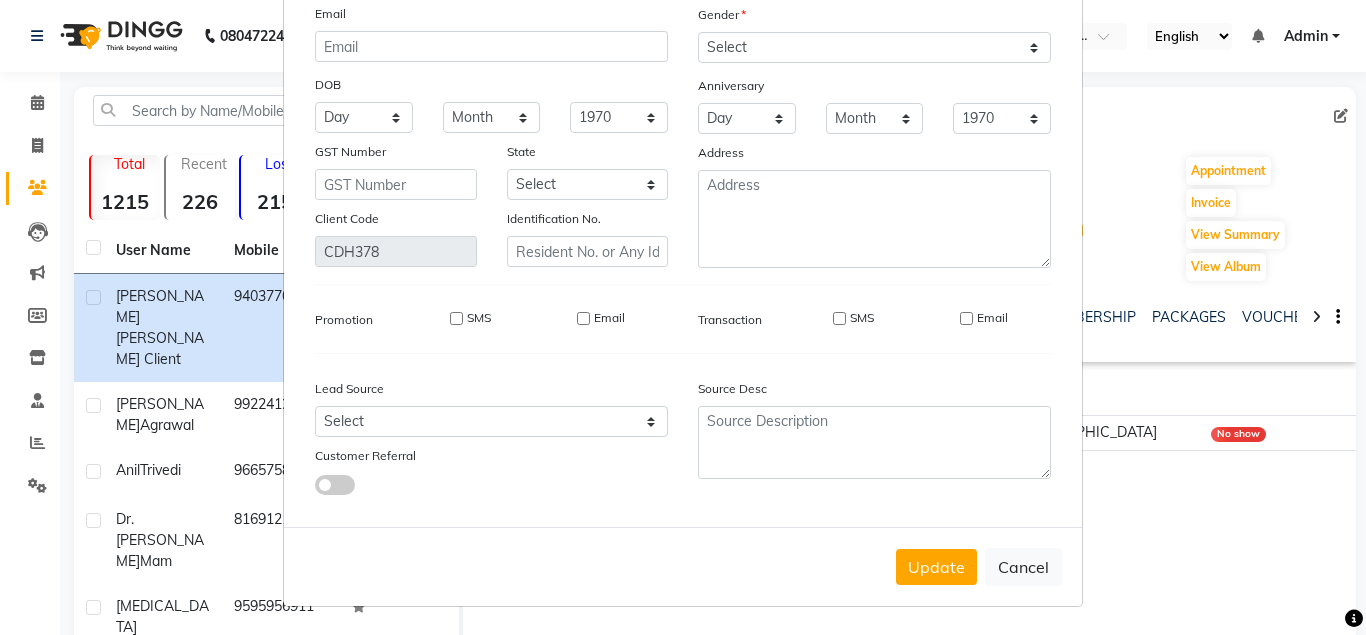 type 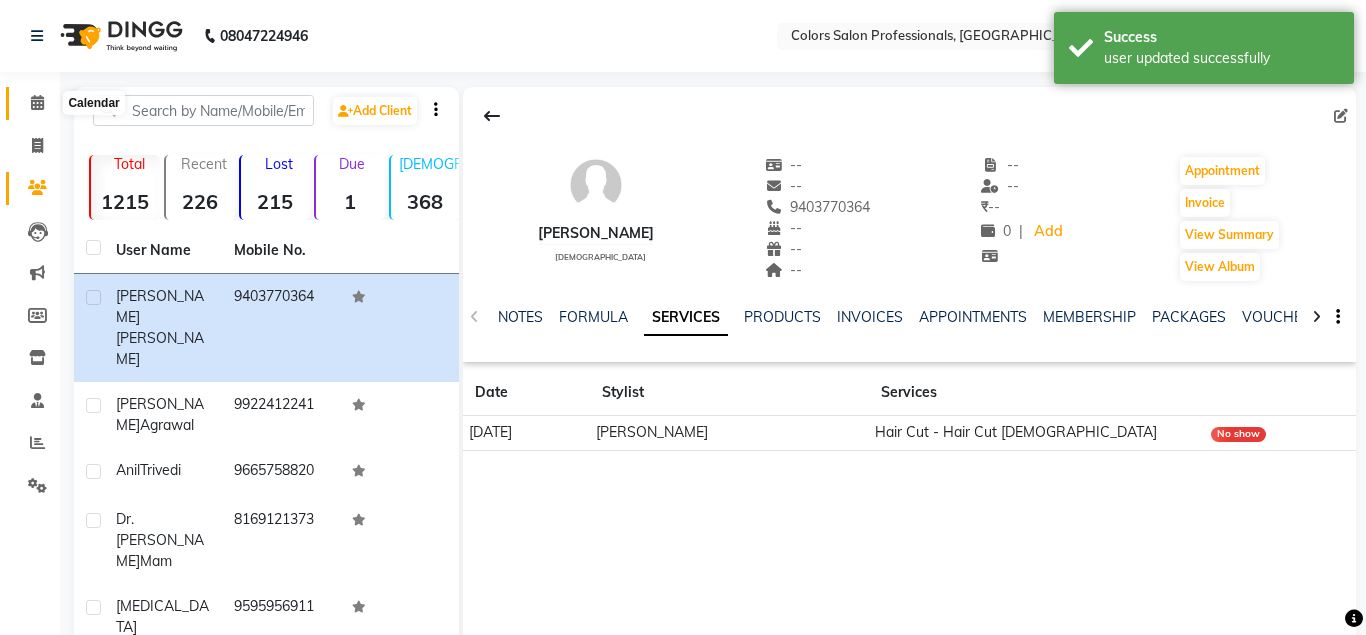 click 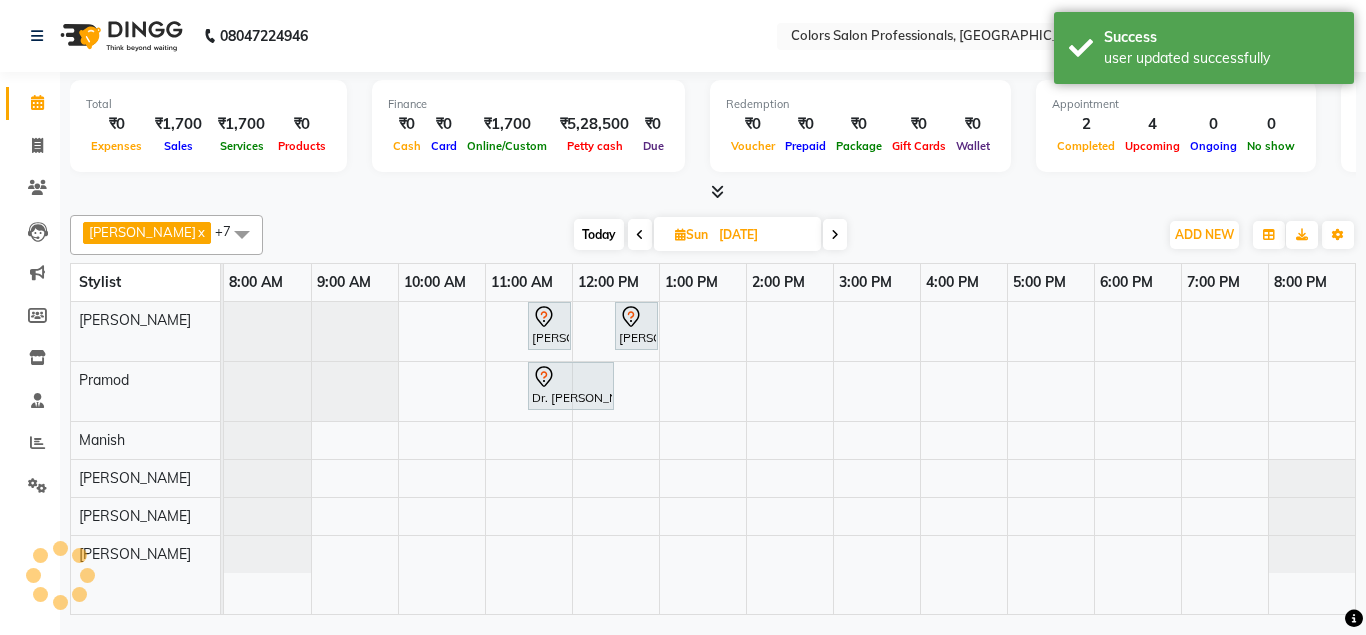 scroll, scrollTop: 0, scrollLeft: 0, axis: both 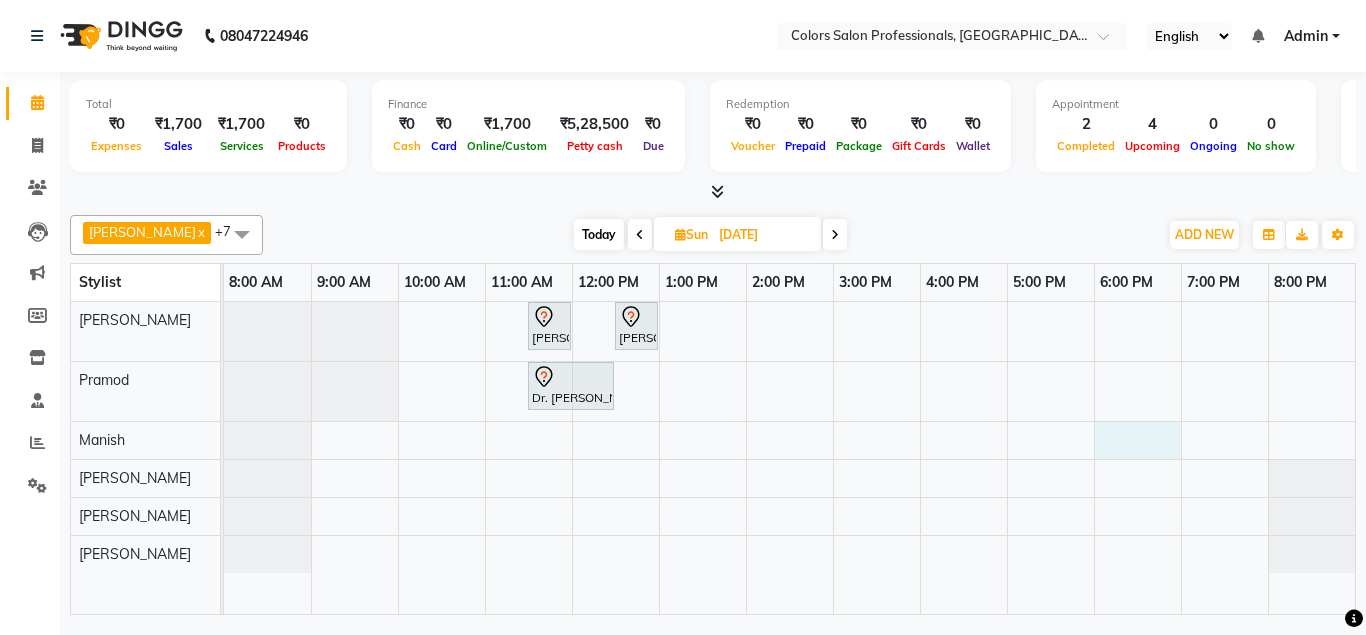 click on "[PERSON_NAME], 11:30 AM-12:00 PM, Hair Cut - Hair Cut [DEMOGRAPHIC_DATA]             [PERSON_NAME], 12:30 PM-01:00 PM, Hair Cut - Hair Cut [DEMOGRAPHIC_DATA]             Dr. [PERSON_NAME], 11:30 AM-12:30 PM, Hair Treatment - Hair Spa" at bounding box center (789, 458) 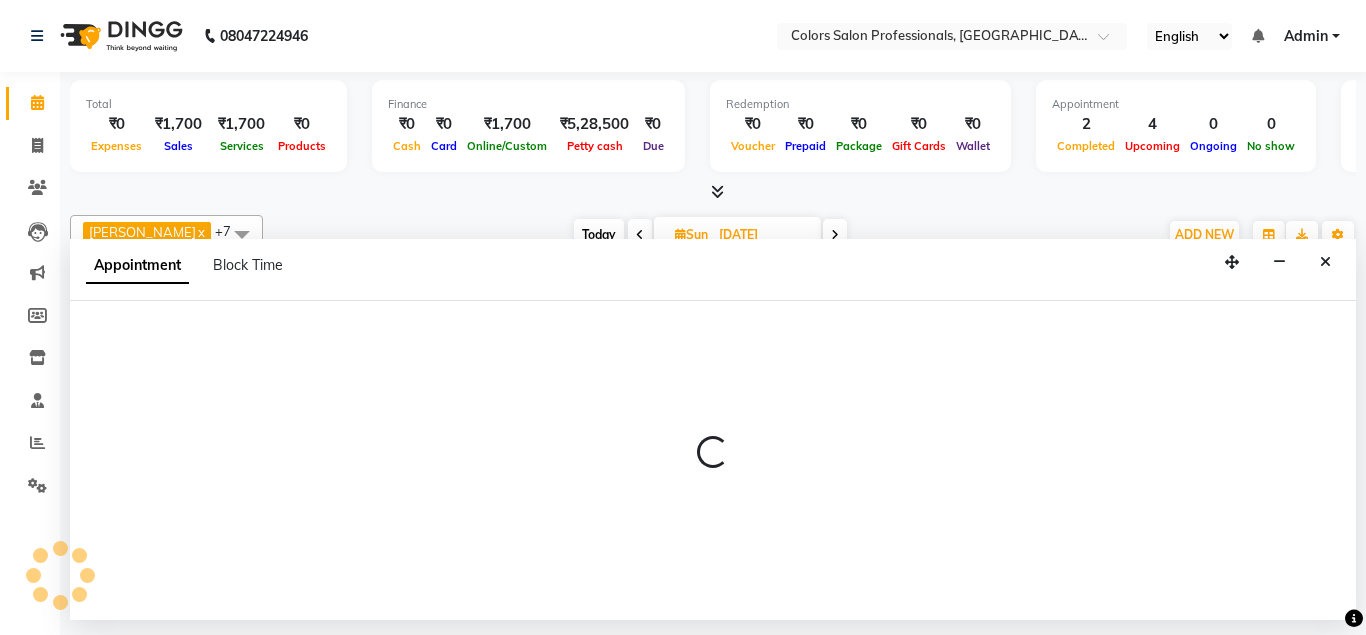 select on "60230" 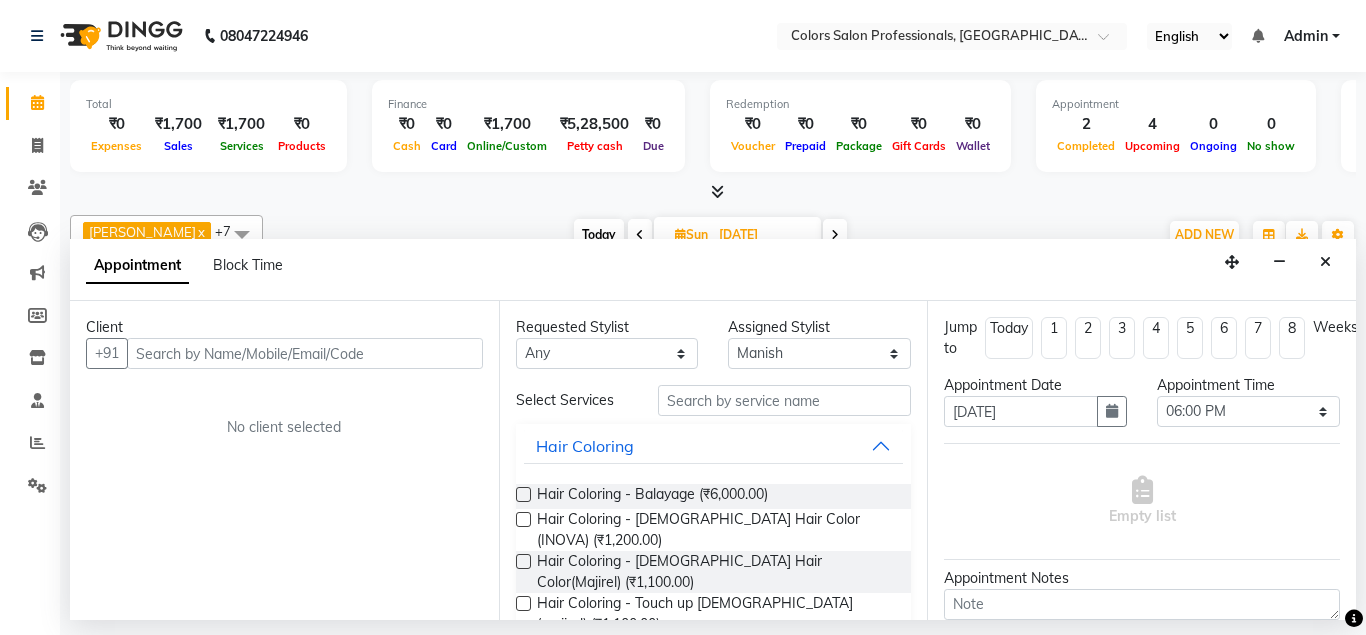 click at bounding box center (305, 353) 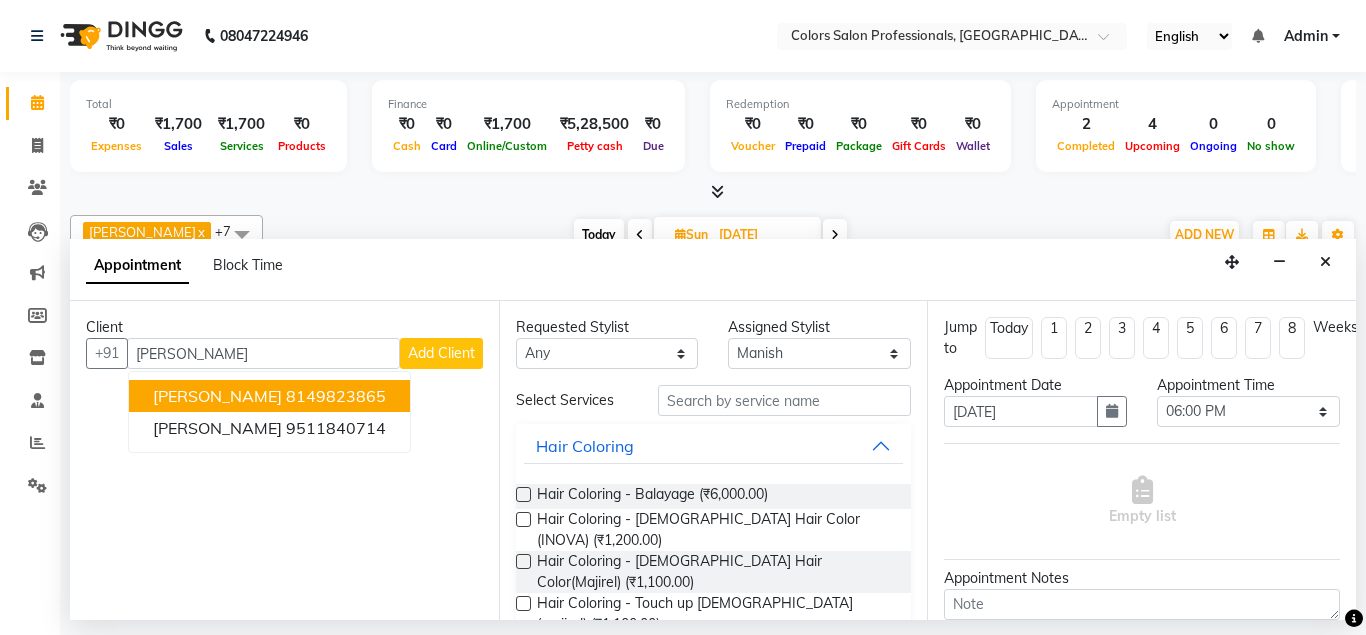 click on "8149823865" at bounding box center (336, 396) 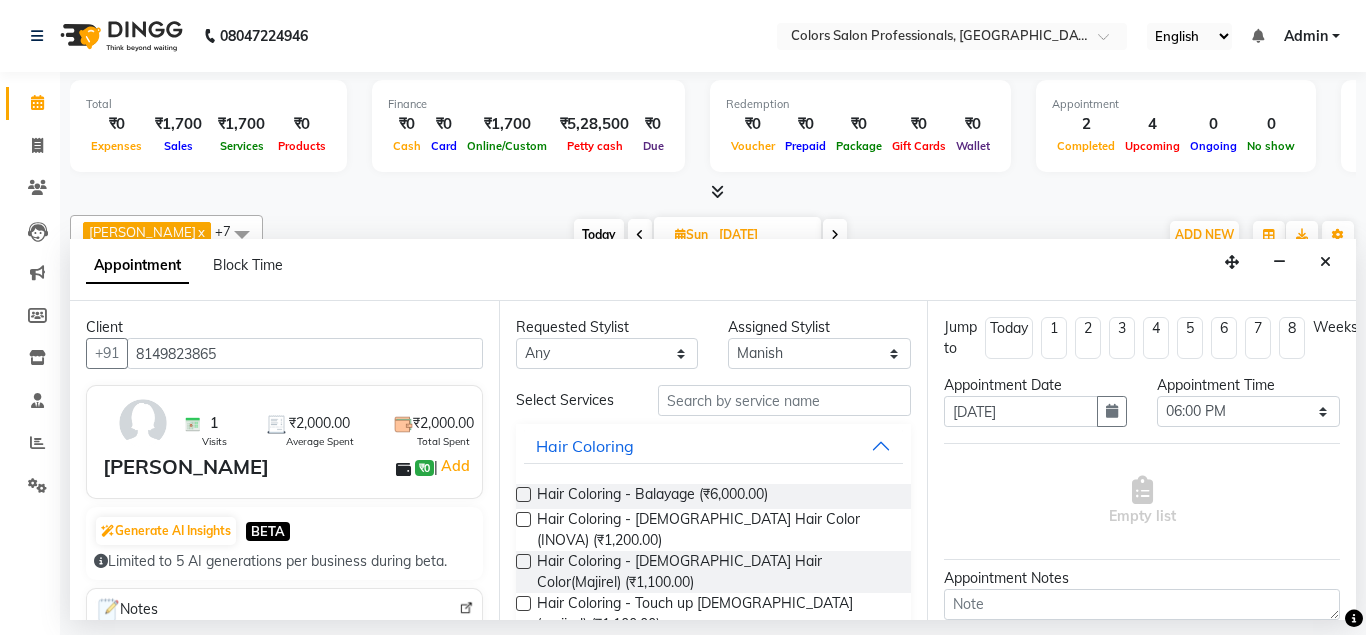 type on "8149823865" 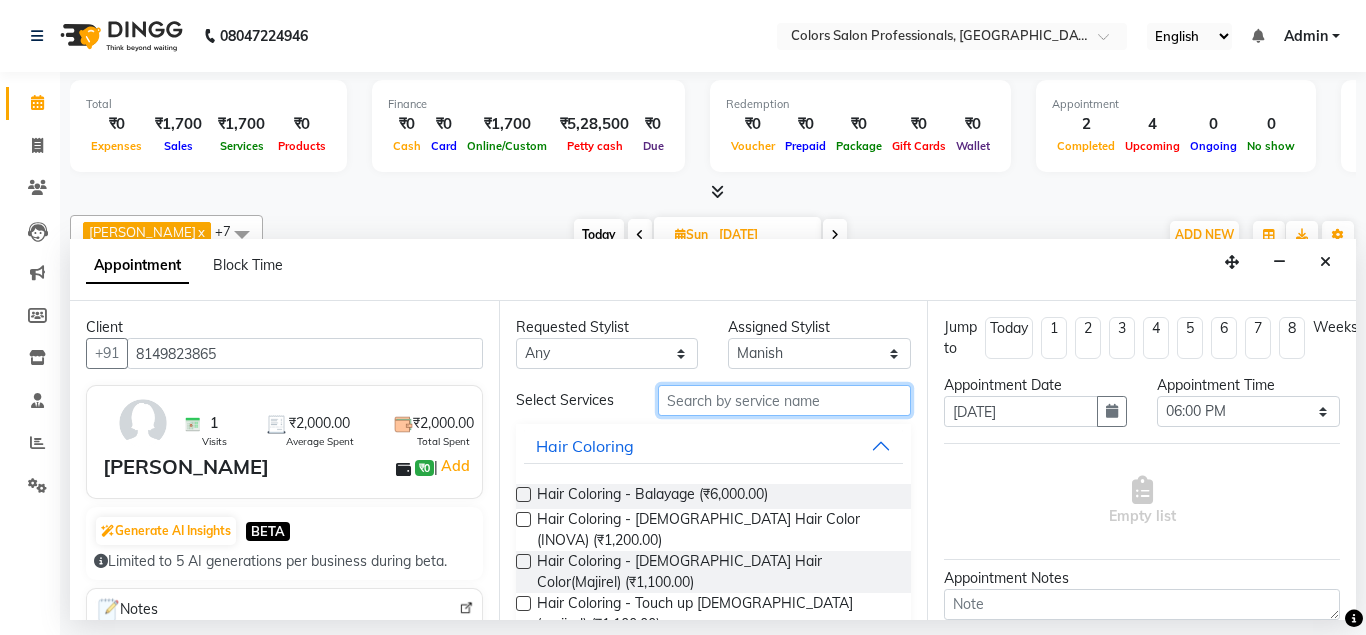 click at bounding box center (785, 400) 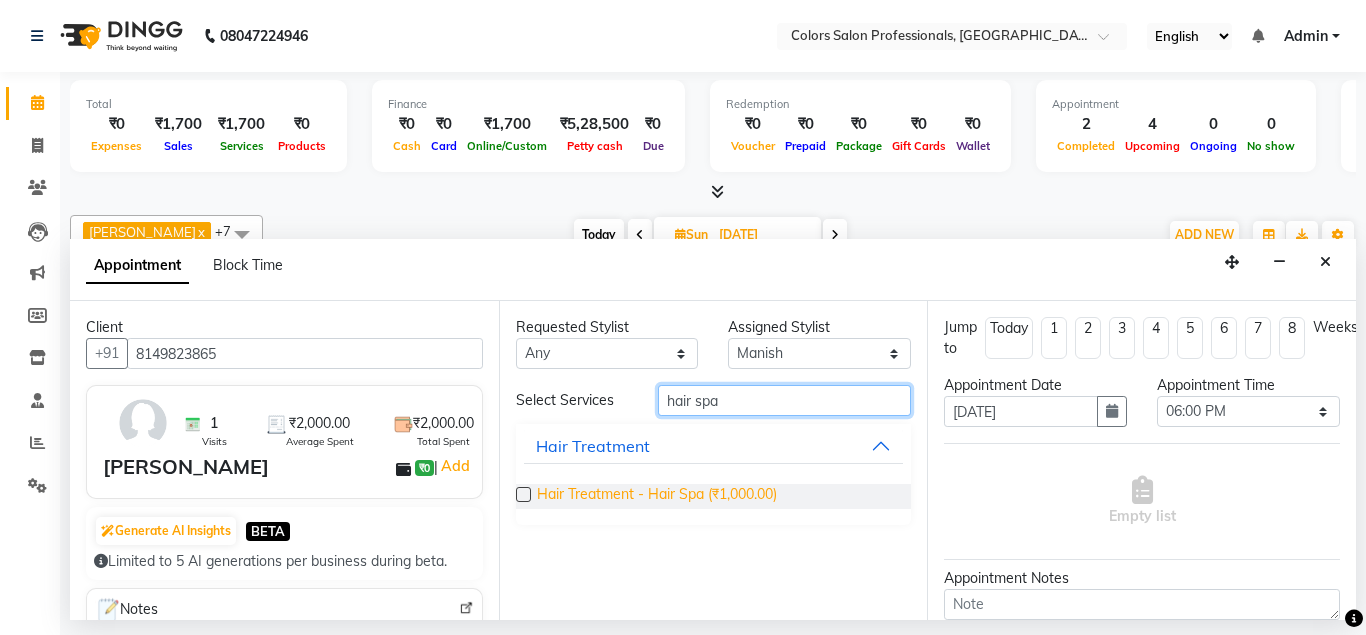type on "hair spa" 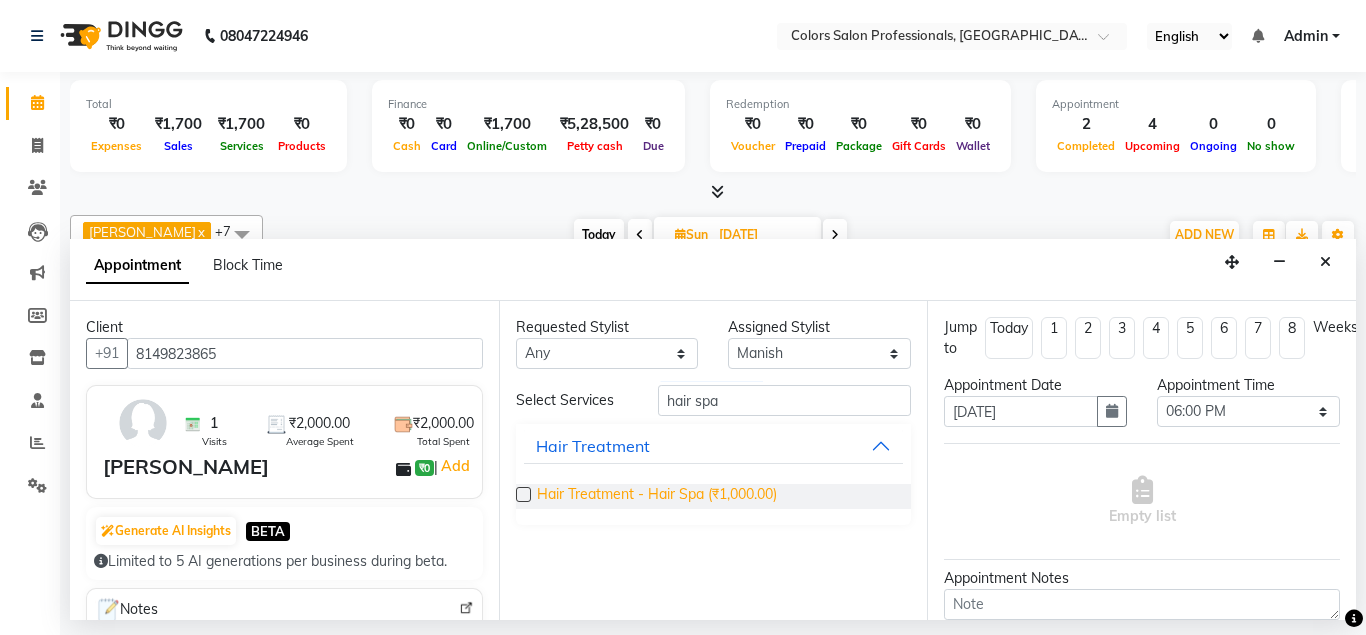 click on "Hair Treatment - Hair Spa (₹1,000.00)" at bounding box center (657, 496) 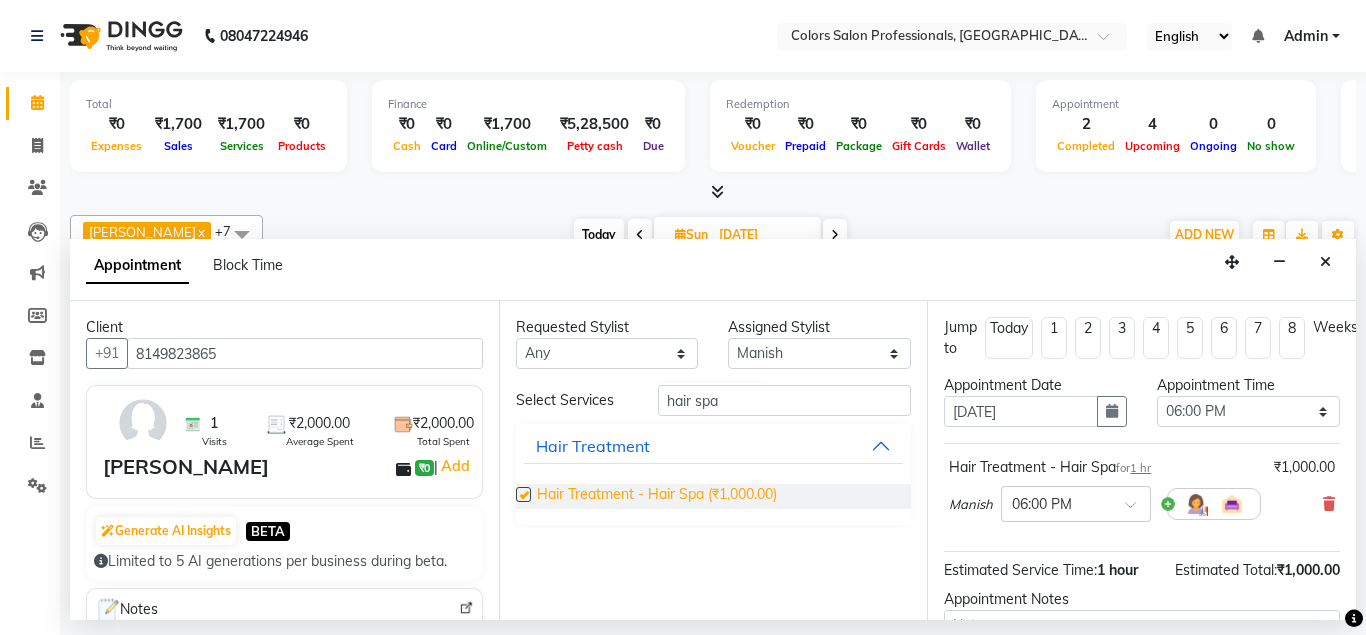 checkbox on "false" 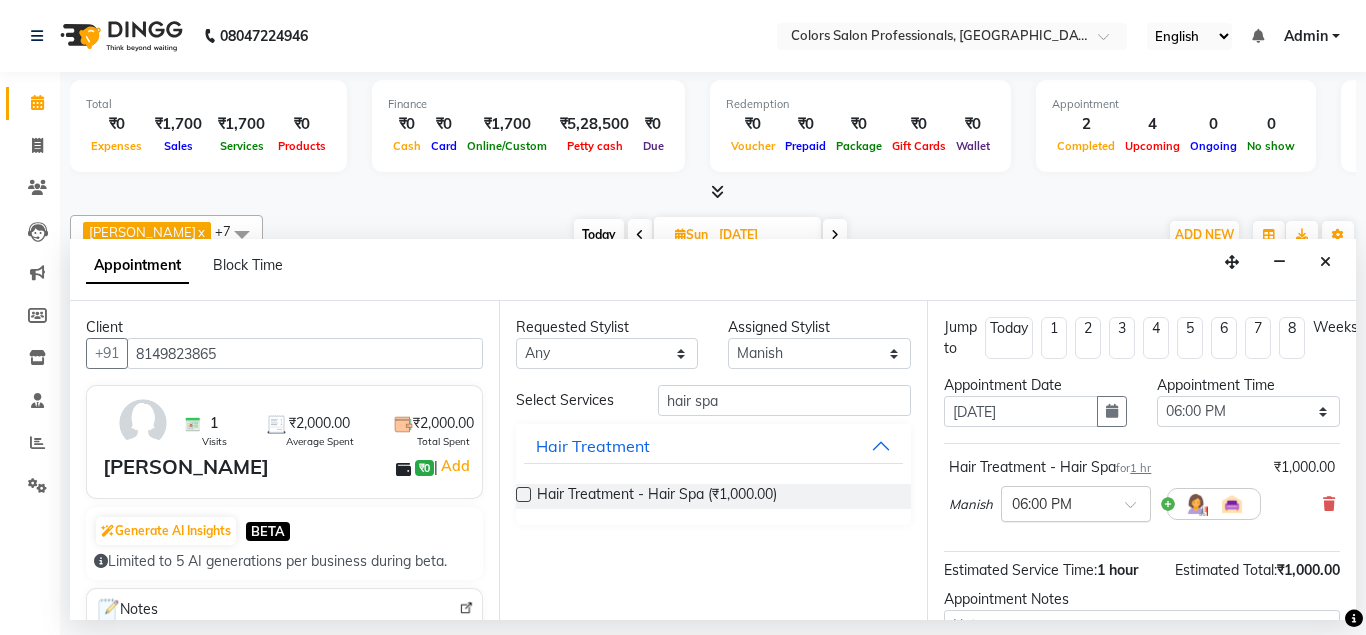 scroll, scrollTop: 207, scrollLeft: 0, axis: vertical 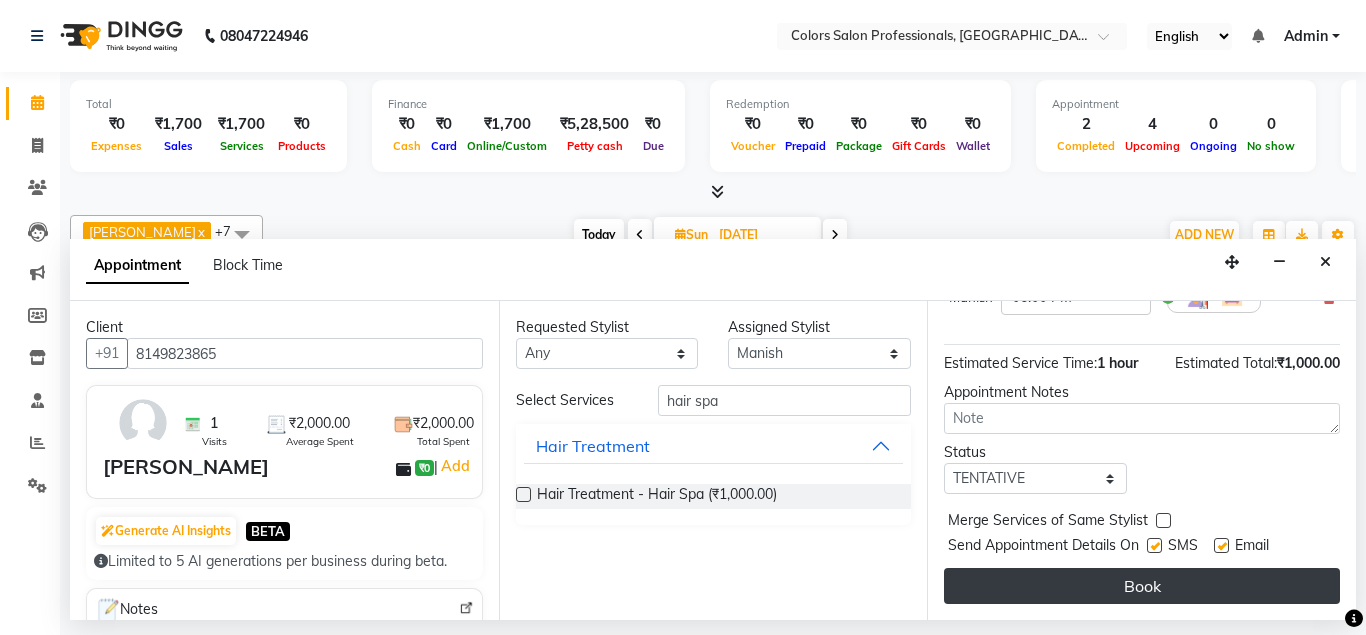 click on "Book" at bounding box center (1142, 586) 